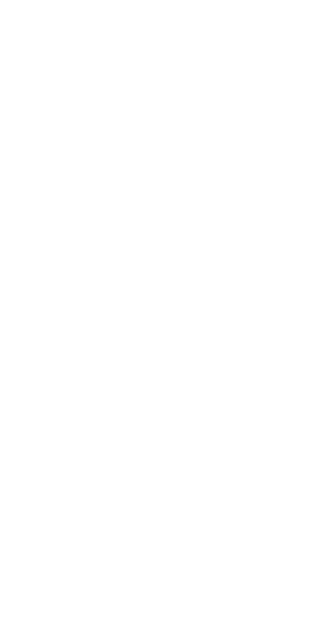 scroll, scrollTop: 0, scrollLeft: 0, axis: both 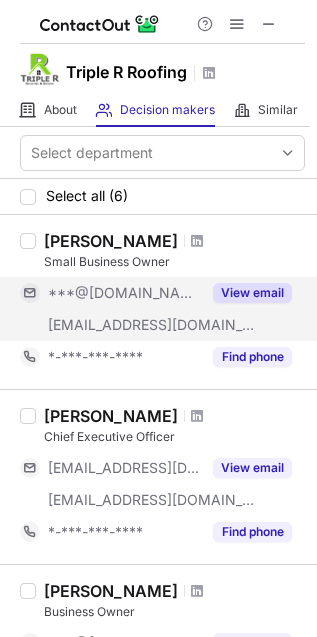 click on "View email" at bounding box center [252, 293] 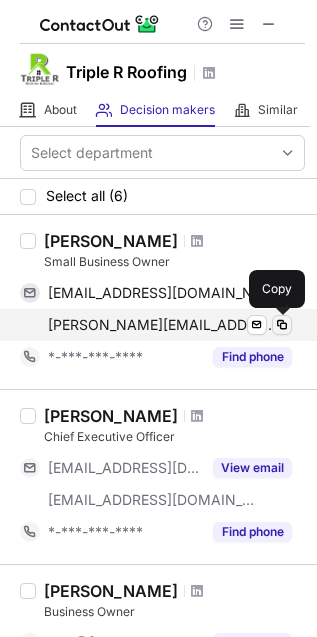click at bounding box center [282, 325] 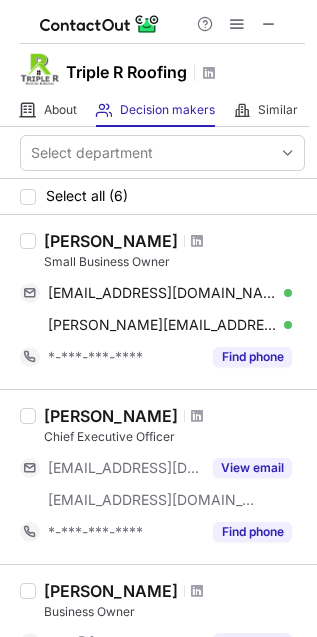click on "Small Business Owner" at bounding box center (174, 262) 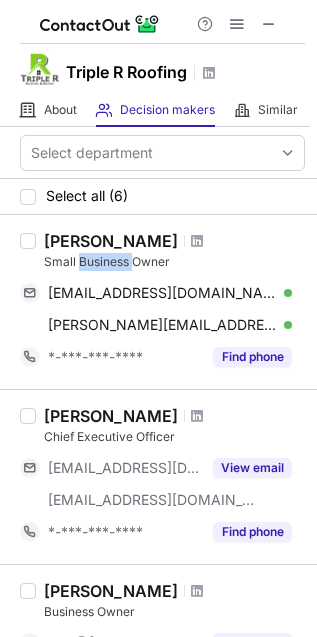 click on "Small Business Owner" at bounding box center [174, 262] 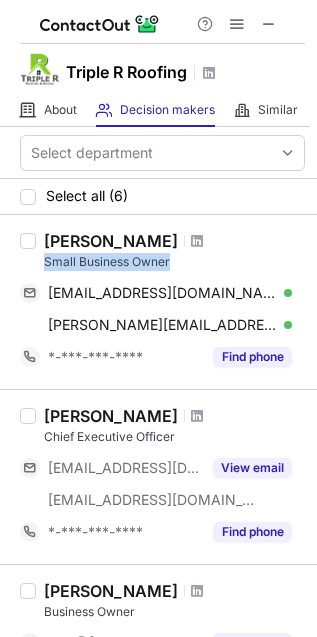 click on "Small Business Owner" at bounding box center [174, 262] 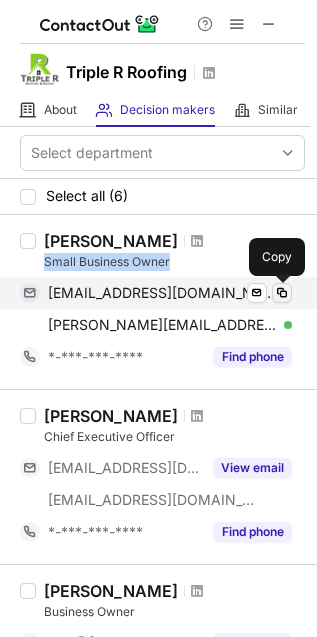 click at bounding box center (282, 293) 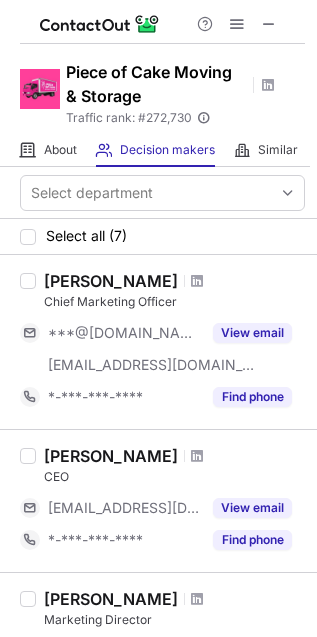 scroll, scrollTop: 0, scrollLeft: 0, axis: both 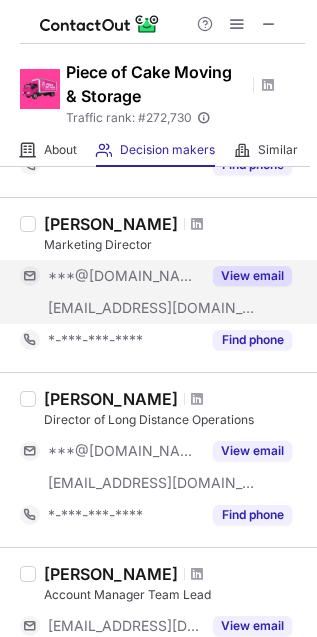 click on "View email" at bounding box center (252, 276) 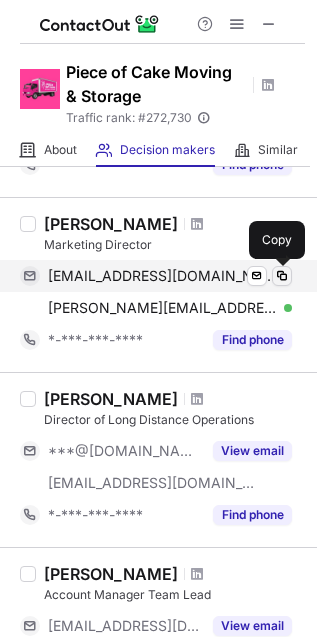 click at bounding box center [282, 276] 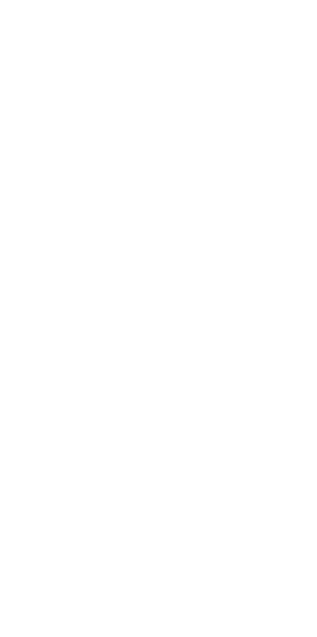 scroll, scrollTop: 0, scrollLeft: 0, axis: both 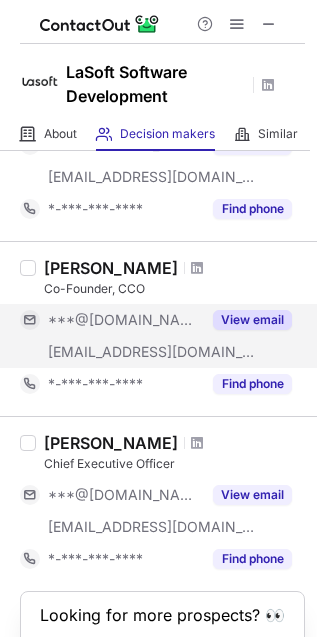 click on "View email" at bounding box center (252, 320) 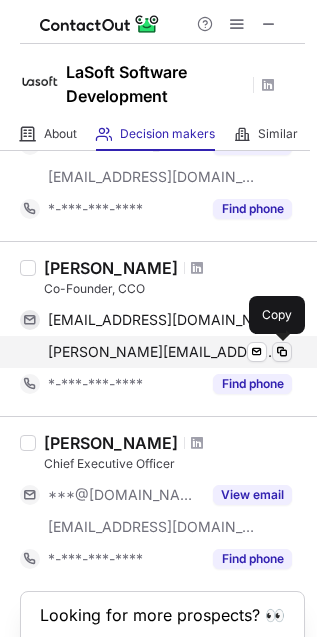 click at bounding box center [282, 352] 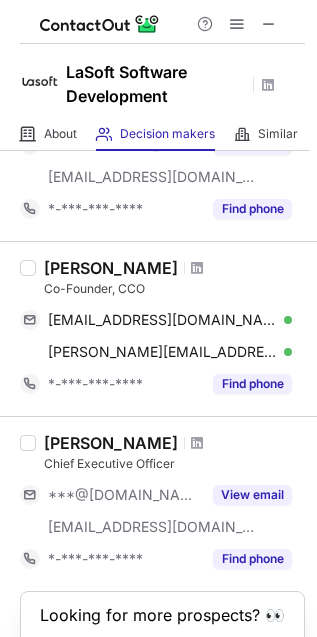 click on "Co-Founder, CCO" at bounding box center (174, 289) 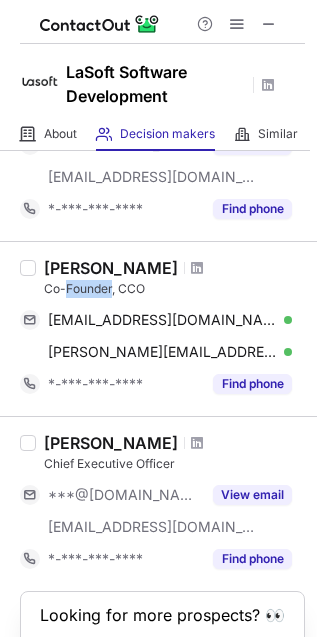 click on "Co-Founder, CCO" at bounding box center [174, 289] 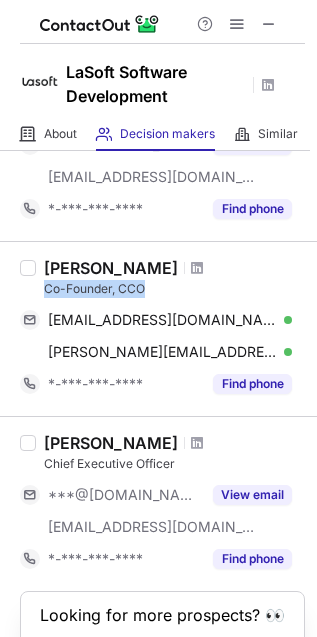 click on "Co-Founder, CCO" at bounding box center [174, 289] 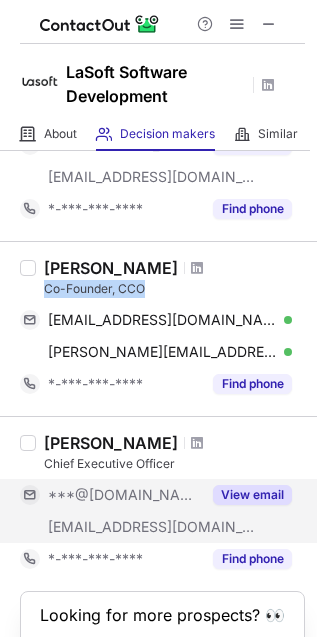 click on "View email" at bounding box center (252, 495) 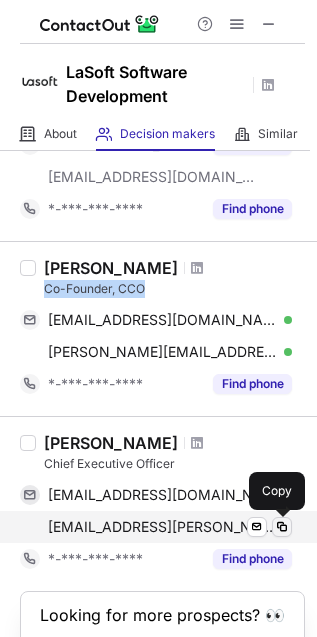 click at bounding box center [282, 527] 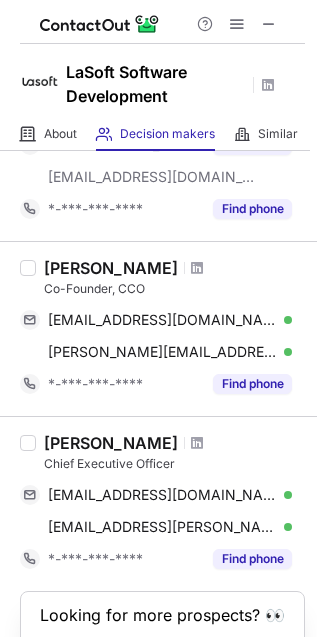 click on "Chief Executive Officer" at bounding box center (174, 464) 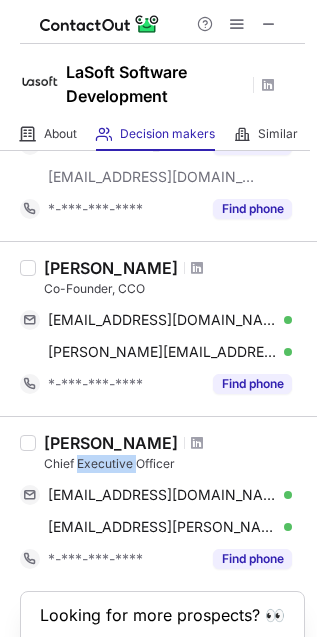 click on "Chief Executive Officer" at bounding box center [174, 464] 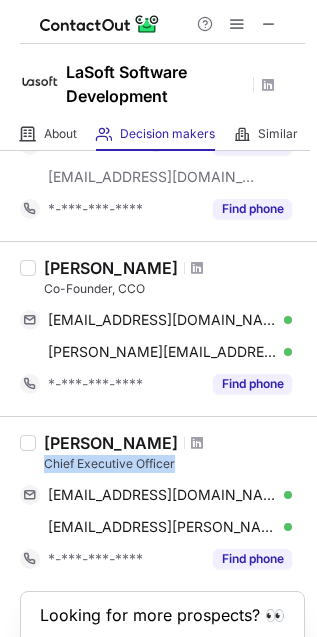 click on "Chief Executive Officer" at bounding box center (174, 464) 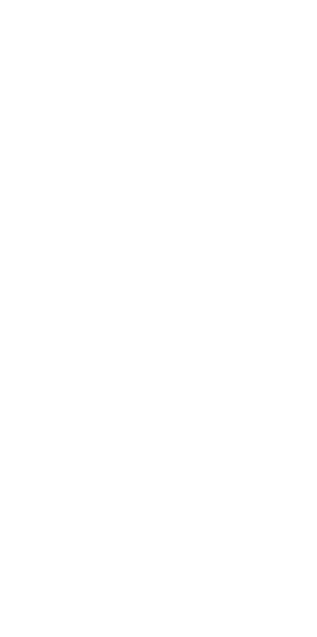 scroll, scrollTop: 0, scrollLeft: 0, axis: both 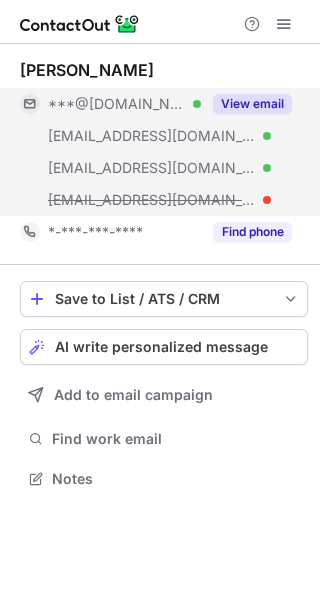 click on "View email" at bounding box center [252, 104] 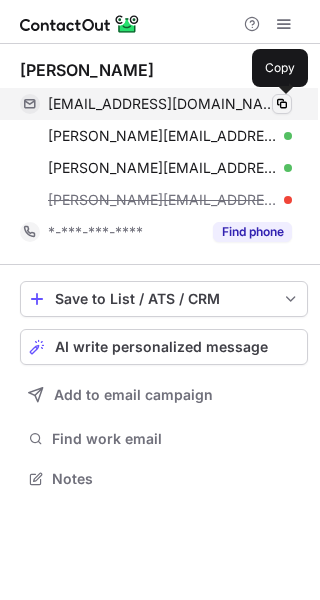 click at bounding box center [282, 104] 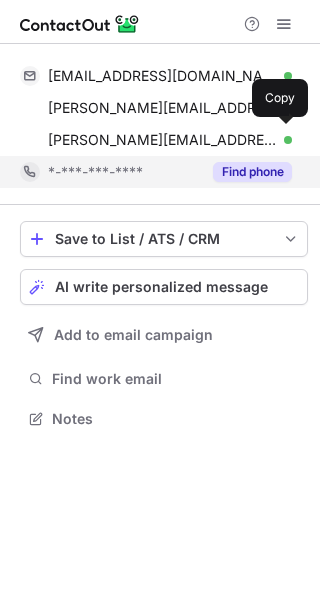 scroll, scrollTop: 0, scrollLeft: 0, axis: both 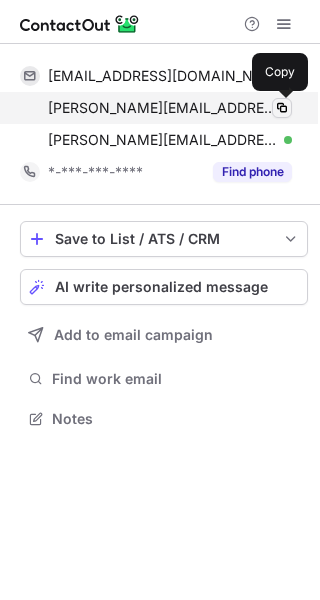 click at bounding box center (282, 108) 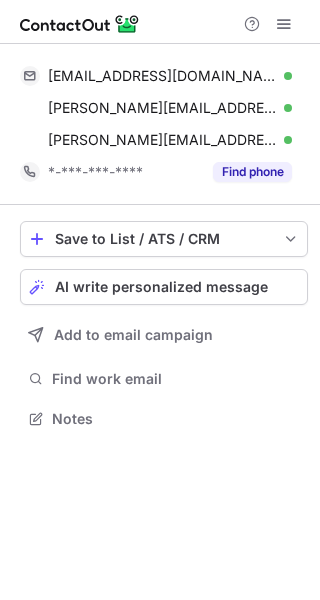 scroll, scrollTop: 0, scrollLeft: 0, axis: both 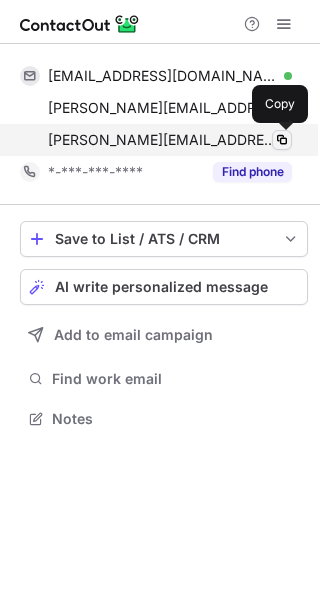 click at bounding box center (282, 140) 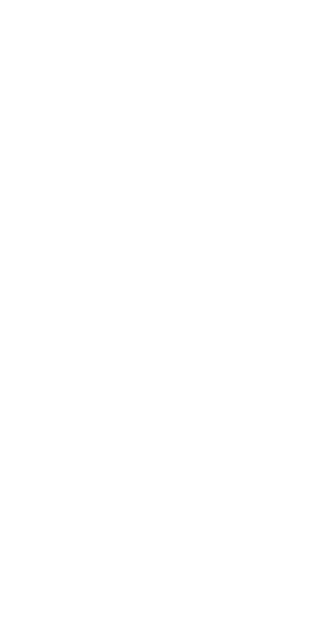 scroll, scrollTop: 0, scrollLeft: 0, axis: both 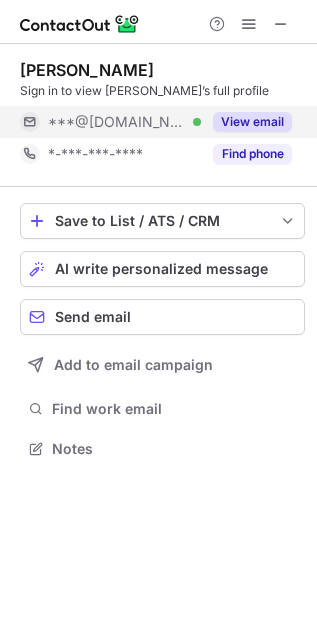 click on "View email" at bounding box center [252, 122] 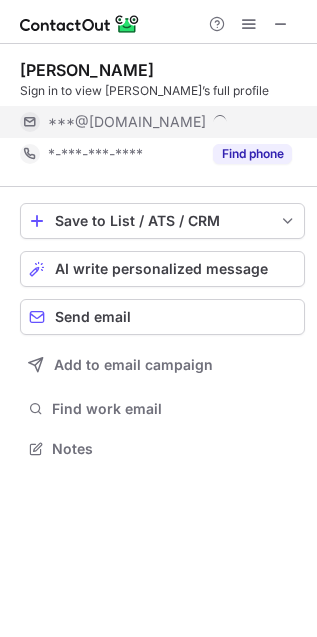 scroll, scrollTop: 10, scrollLeft: 10, axis: both 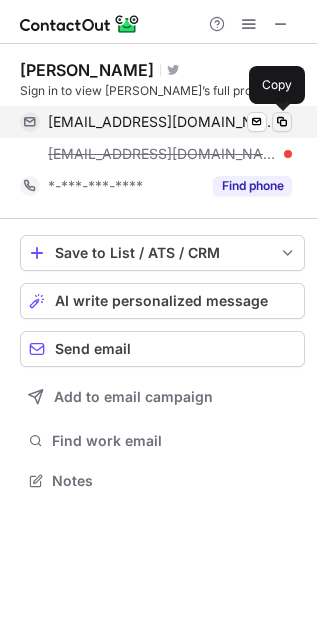 click at bounding box center (282, 122) 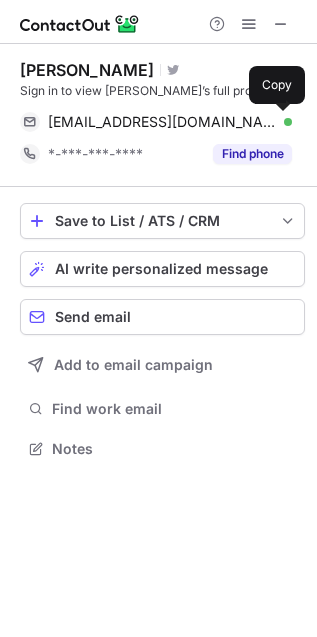 scroll, scrollTop: 435, scrollLeft: 317, axis: both 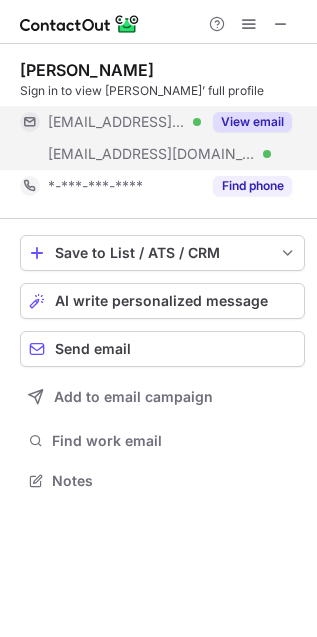 click on "View email" at bounding box center [252, 122] 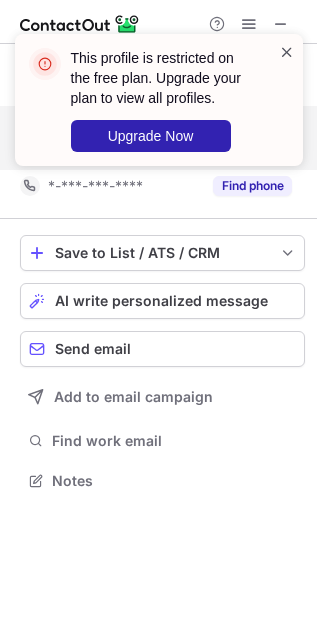 click at bounding box center (287, 52) 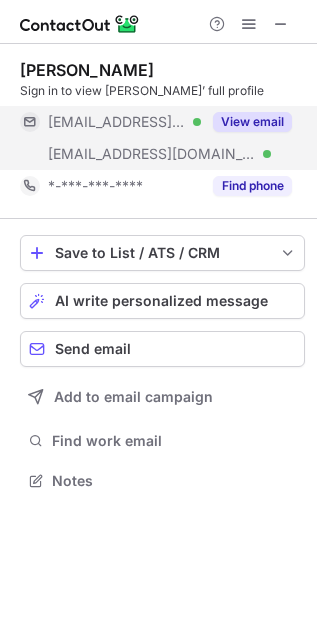 click at bounding box center (249, 24) 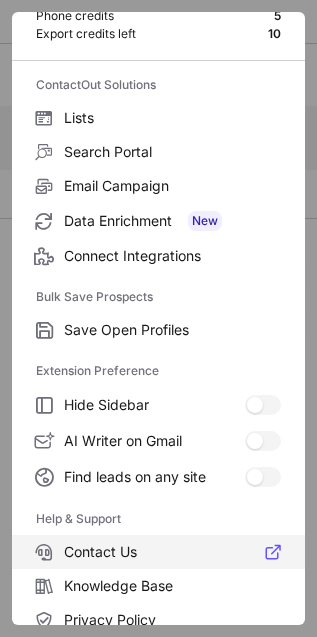 scroll, scrollTop: 195, scrollLeft: 0, axis: vertical 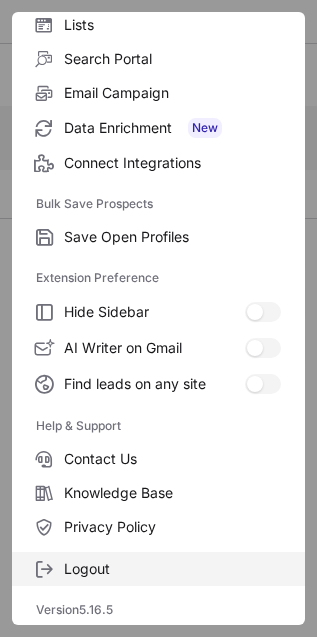 click on "Logout" at bounding box center (172, 569) 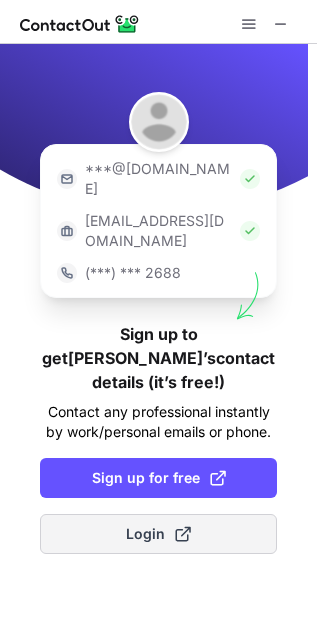 click on "Login" at bounding box center (158, 534) 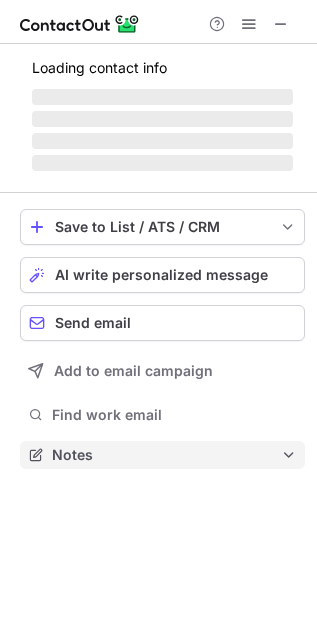 scroll, scrollTop: 10, scrollLeft: 10, axis: both 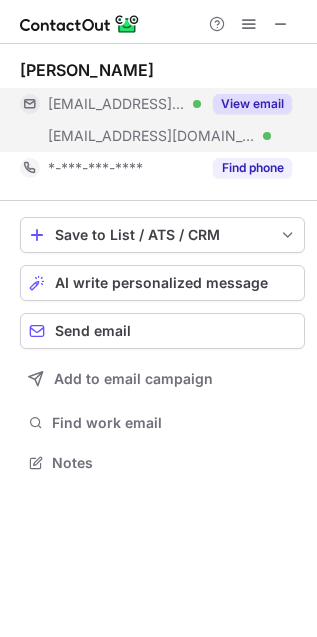click on "View email" at bounding box center [252, 104] 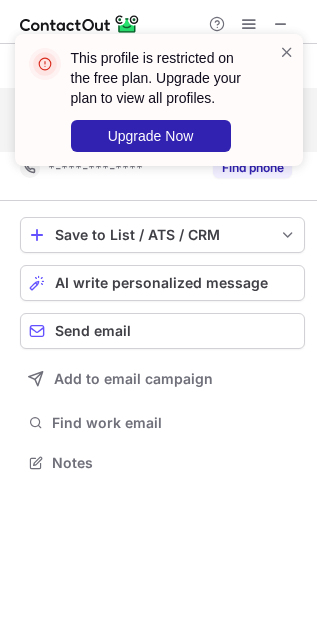 click on "This profile is restricted on the free plan. Upgrade your plan to view all profiles. Upgrade Now" at bounding box center [159, 108] 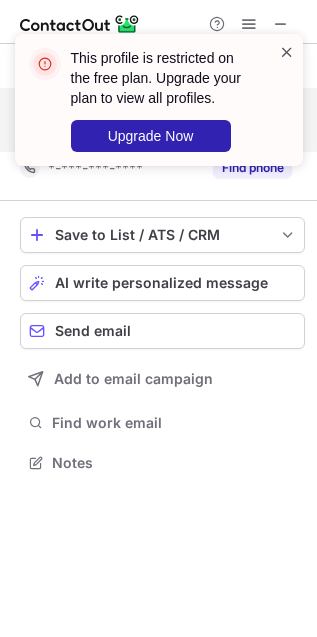 click at bounding box center [287, 52] 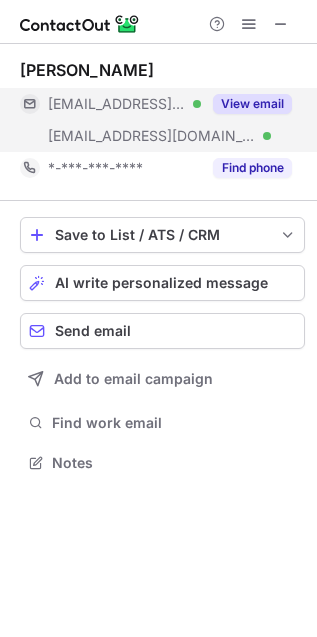 click on "This profile is restricted on the free plan. Upgrade your plan to view all profiles. Upgrade Now" at bounding box center [159, 108] 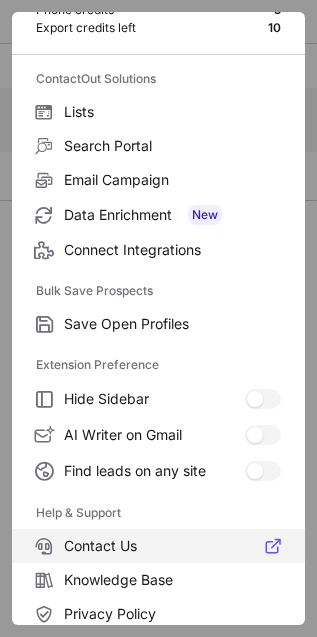 scroll, scrollTop: 195, scrollLeft: 0, axis: vertical 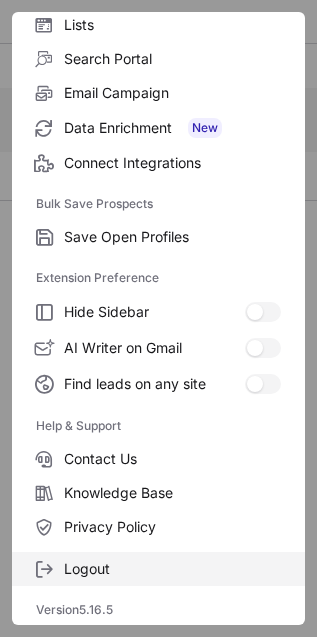 click on "Logout" at bounding box center (158, 569) 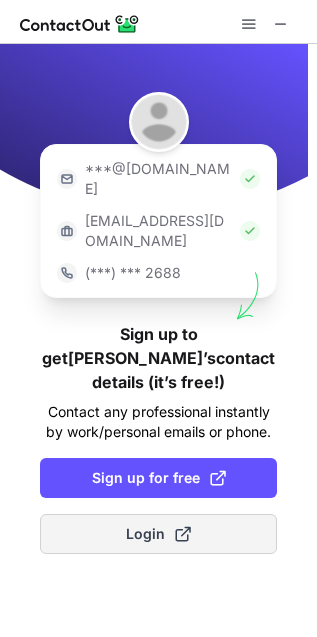 click on "Login" at bounding box center [158, 534] 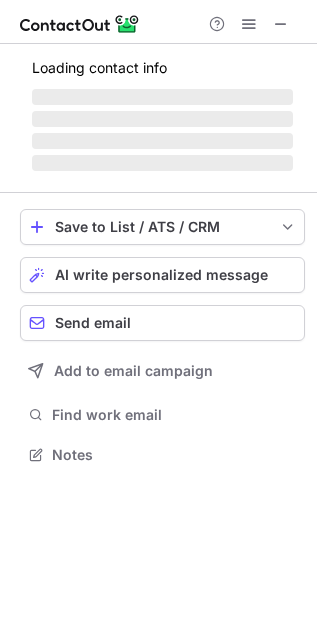 scroll, scrollTop: 10, scrollLeft: 10, axis: both 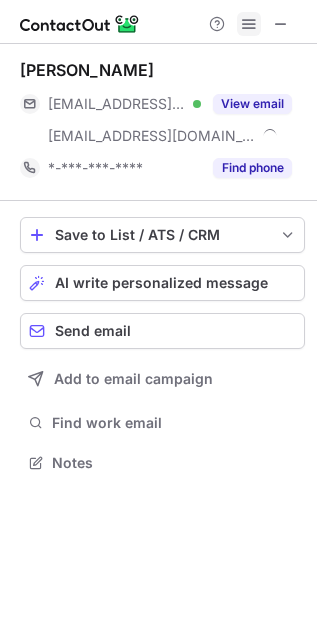 click at bounding box center [249, 24] 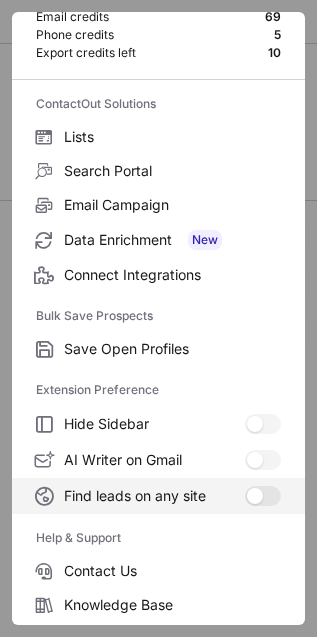 scroll, scrollTop: 195, scrollLeft: 0, axis: vertical 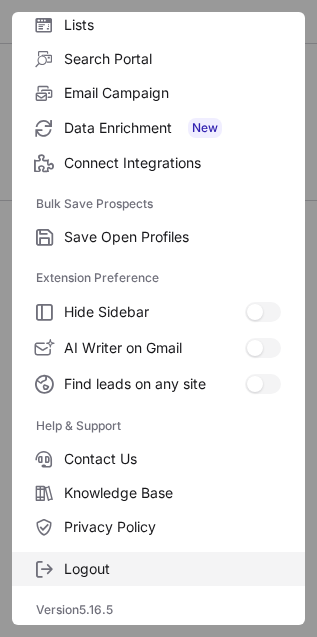 click on "Logout" at bounding box center (172, 569) 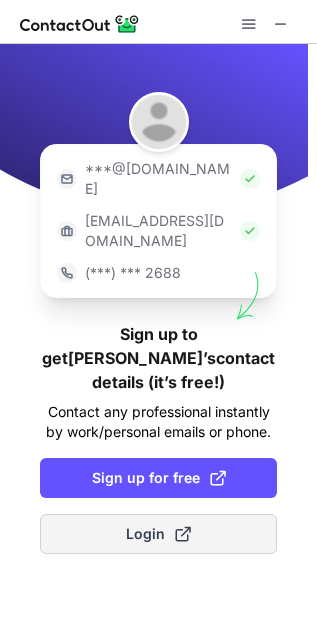 click on "Login" at bounding box center [158, 534] 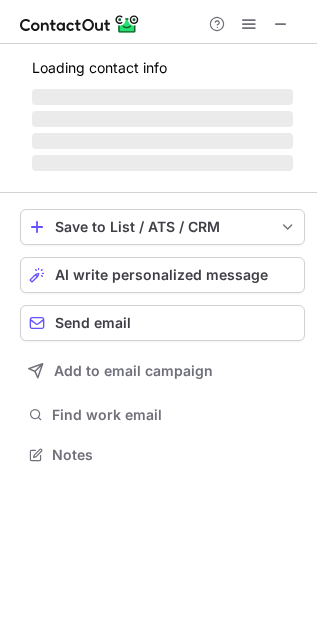 scroll, scrollTop: 10, scrollLeft: 10, axis: both 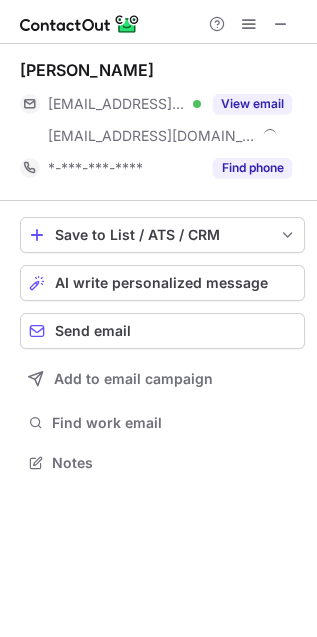 click at bounding box center (158, 22) 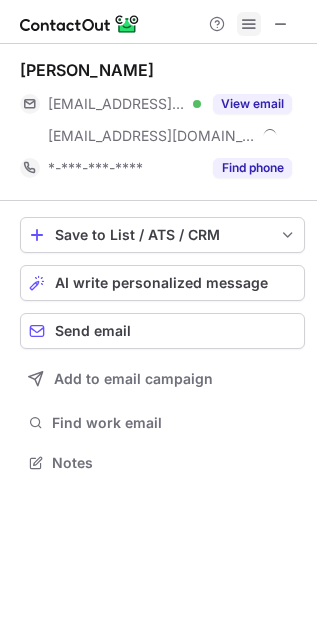 click at bounding box center (249, 24) 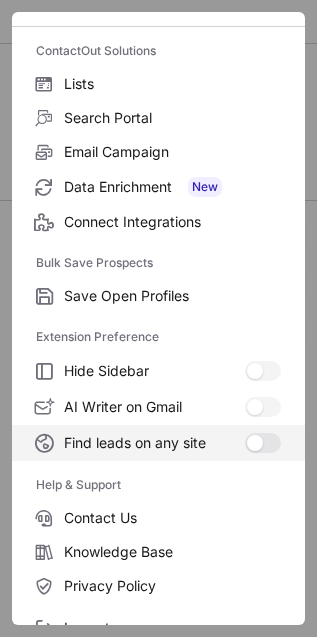 scroll, scrollTop: 195, scrollLeft: 0, axis: vertical 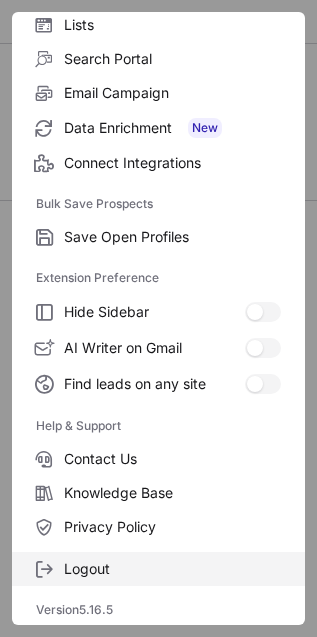 click on "Logout" at bounding box center (172, 569) 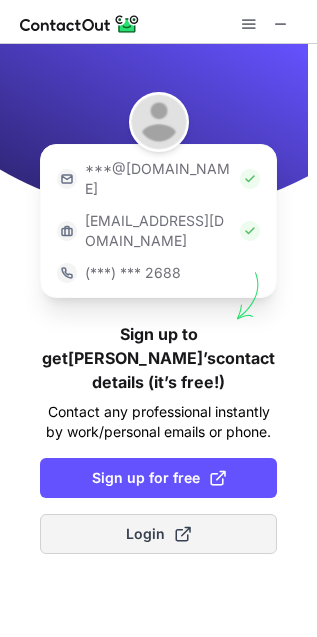 click on "Login" at bounding box center [158, 534] 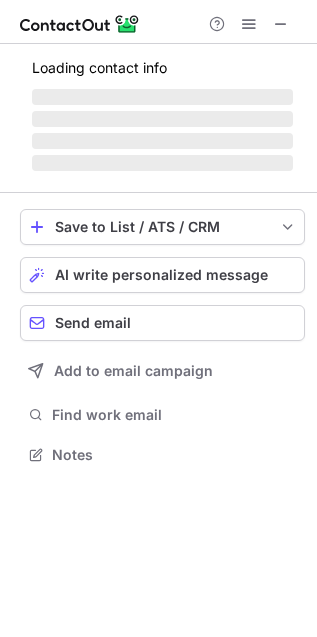 scroll, scrollTop: 10, scrollLeft: 10, axis: both 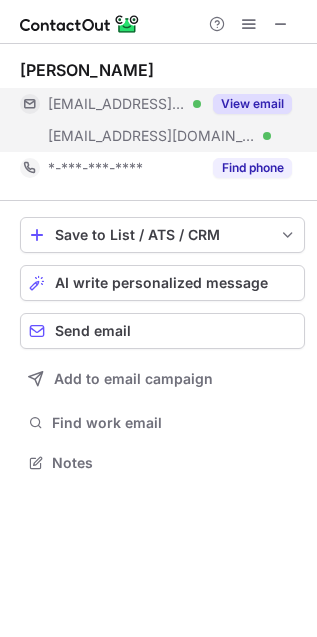 click on "View email" at bounding box center [246, 104] 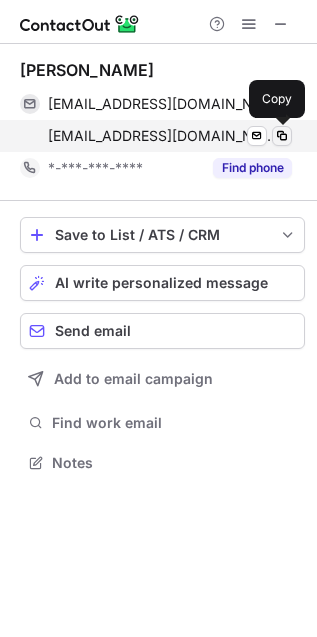 click at bounding box center (282, 136) 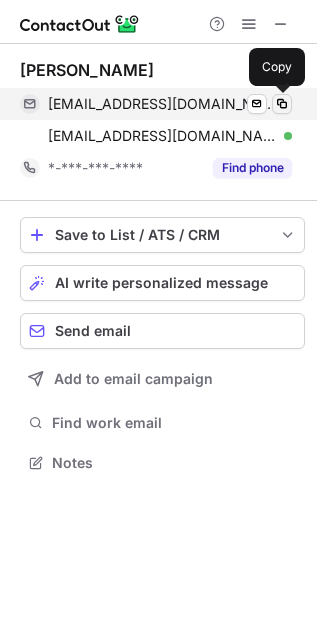 click at bounding box center [282, 104] 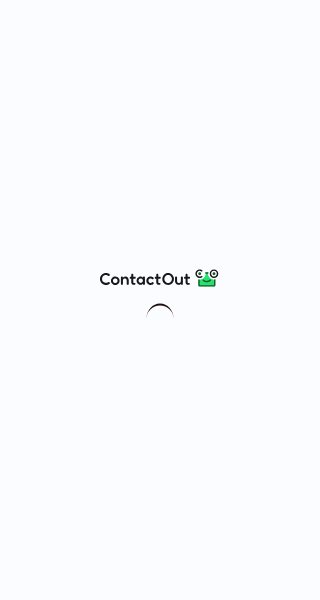scroll, scrollTop: 0, scrollLeft: 0, axis: both 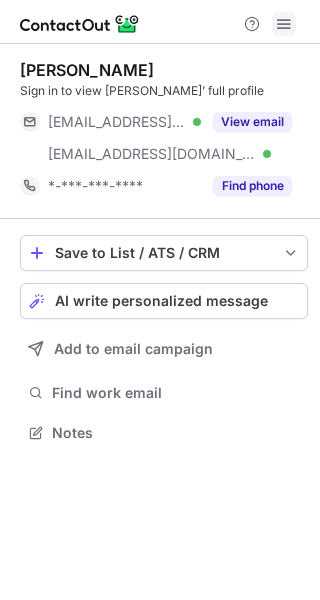 click at bounding box center [284, 24] 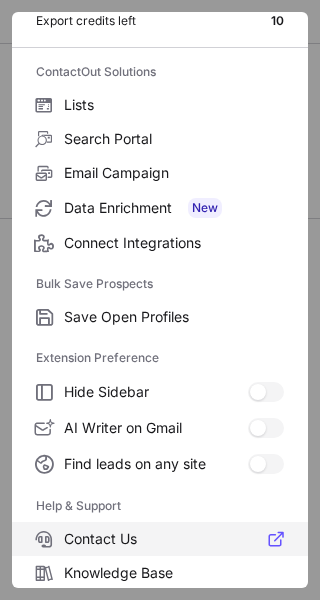 scroll, scrollTop: 233, scrollLeft: 0, axis: vertical 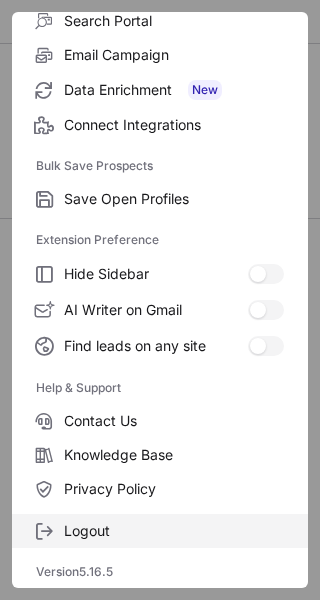 click on "Logout" at bounding box center [174, 531] 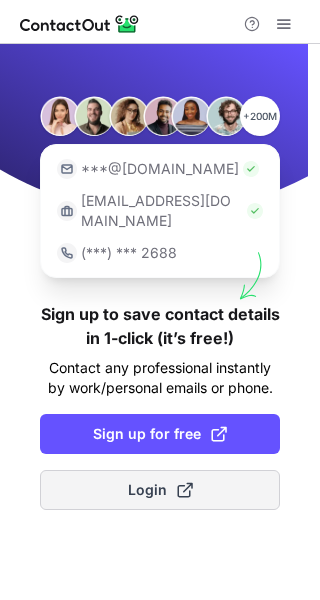 click on "Login" at bounding box center (160, 490) 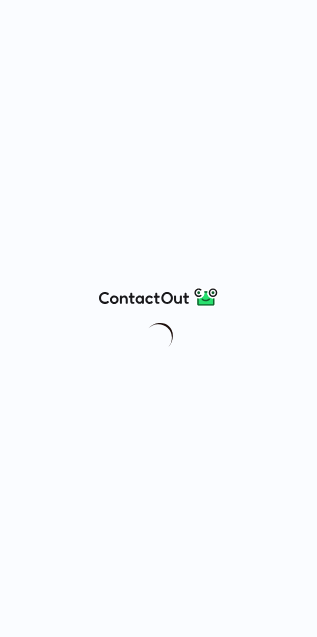 scroll, scrollTop: 0, scrollLeft: 0, axis: both 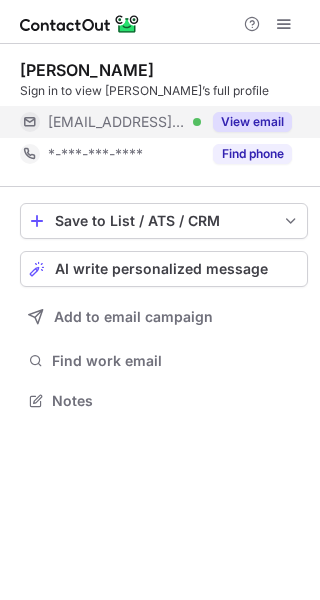 click on "View email" at bounding box center [252, 122] 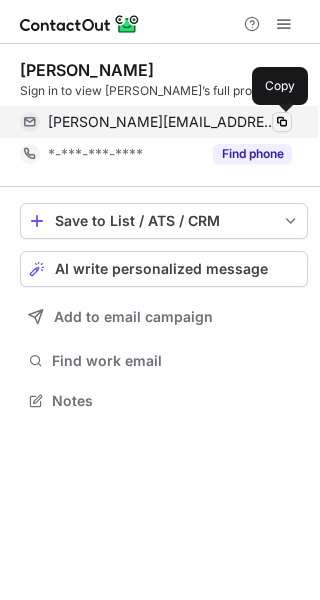click at bounding box center [282, 122] 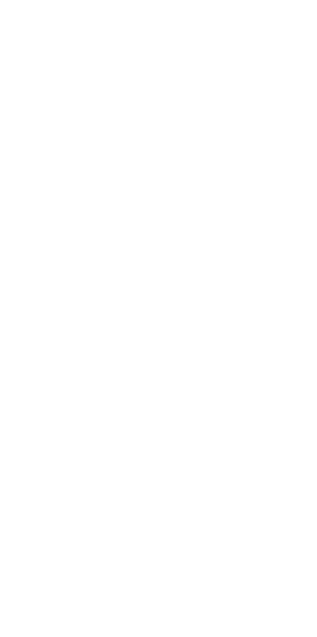 scroll, scrollTop: 0, scrollLeft: 0, axis: both 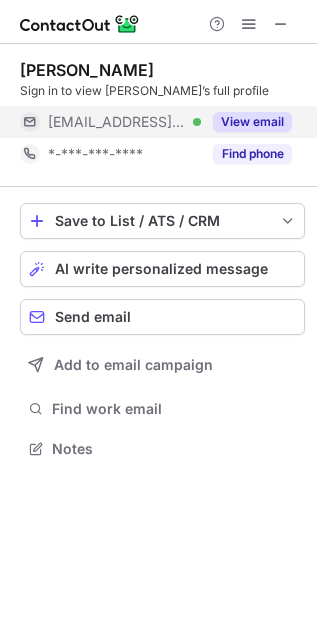 click on "View email" at bounding box center (252, 122) 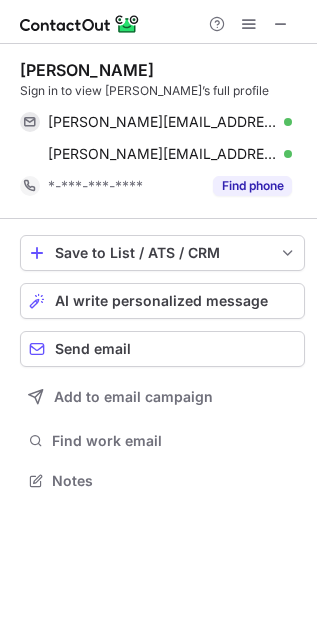 scroll, scrollTop: 10, scrollLeft: 10, axis: both 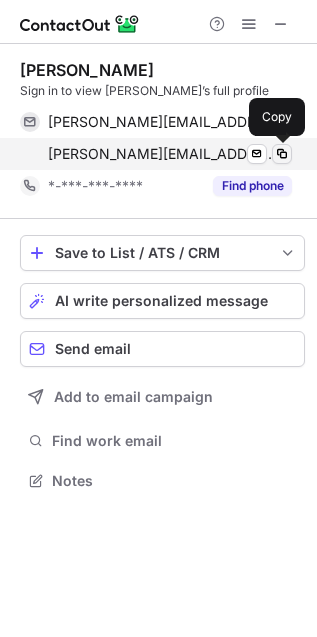 click at bounding box center [282, 154] 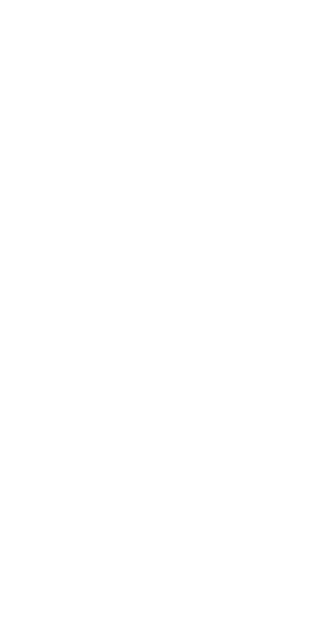 scroll, scrollTop: 0, scrollLeft: 0, axis: both 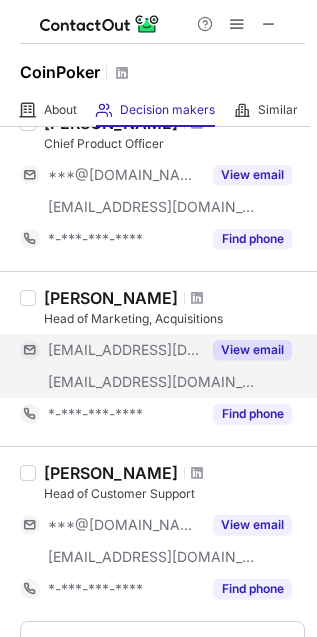 click on "View email" at bounding box center [252, 350] 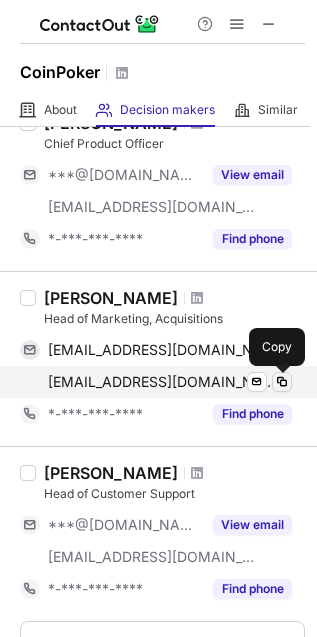 click at bounding box center (282, 382) 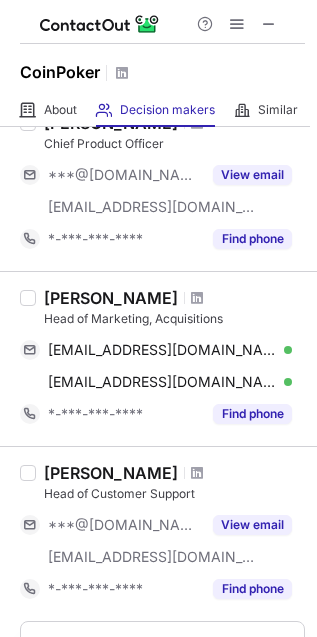 click on "Head of Marketing, Acquisitions" at bounding box center (174, 319) 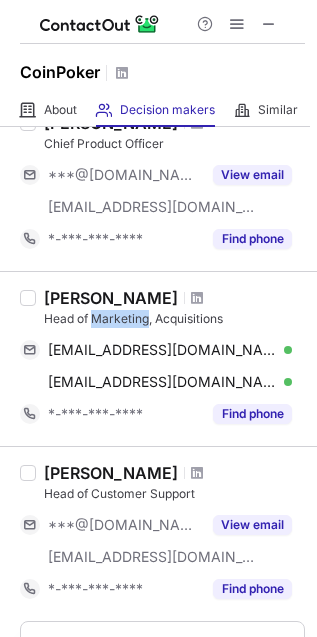 click on "Head of Marketing, Acquisitions" at bounding box center [174, 319] 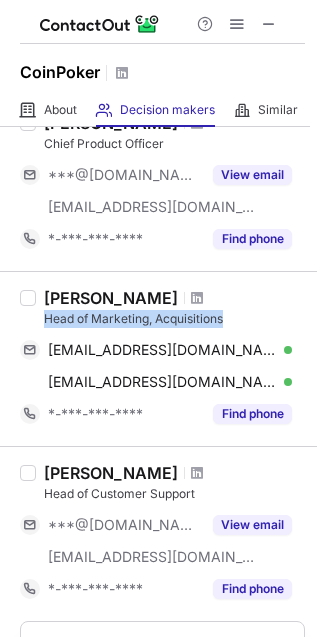 click on "Head of Marketing, Acquisitions" at bounding box center [174, 319] 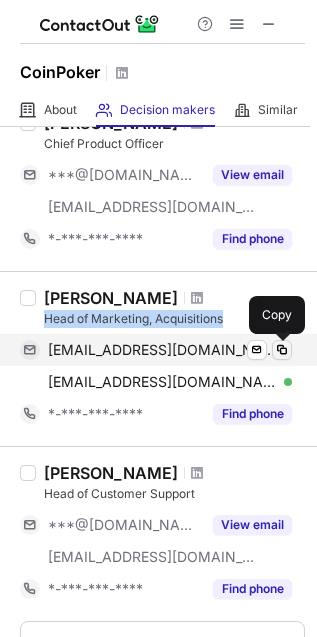 click at bounding box center [282, 350] 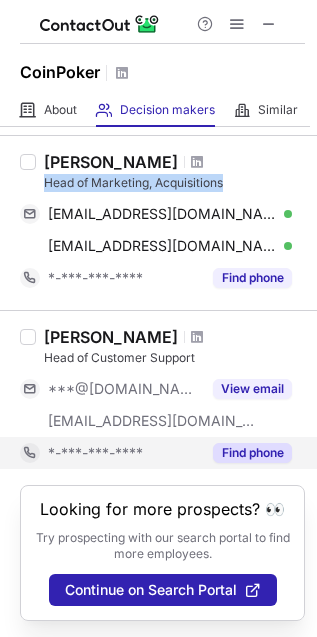 scroll, scrollTop: 1531, scrollLeft: 0, axis: vertical 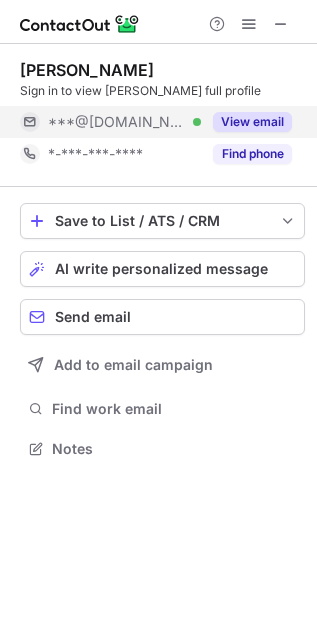 click on "View email" at bounding box center [252, 122] 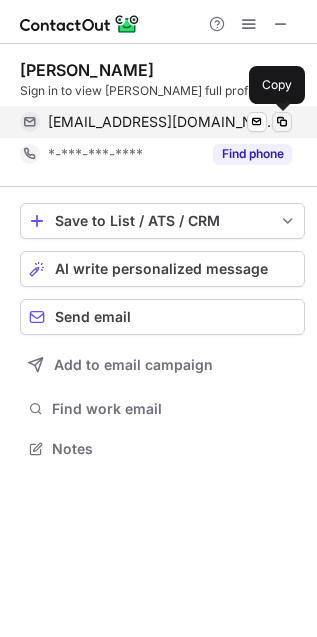 click at bounding box center [282, 122] 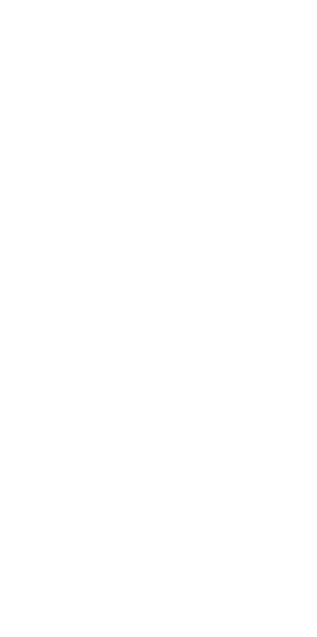 scroll, scrollTop: 0, scrollLeft: 0, axis: both 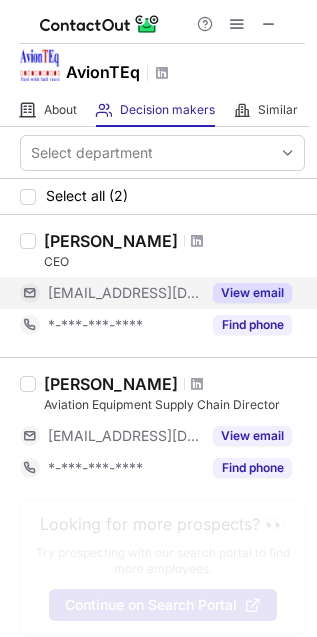 click on "View email" at bounding box center [252, 293] 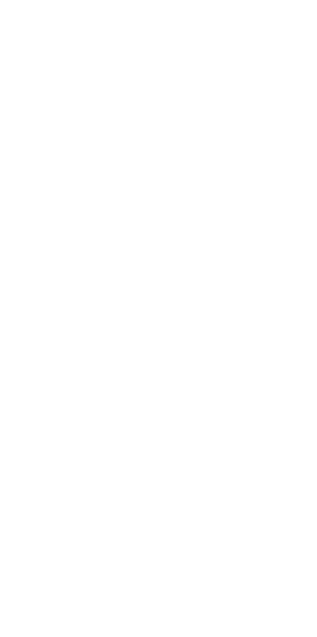 scroll, scrollTop: 0, scrollLeft: 0, axis: both 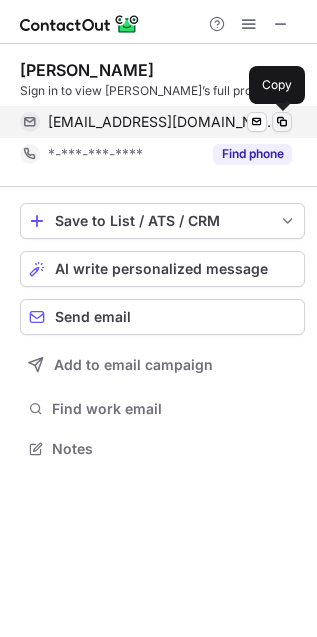 click at bounding box center (282, 122) 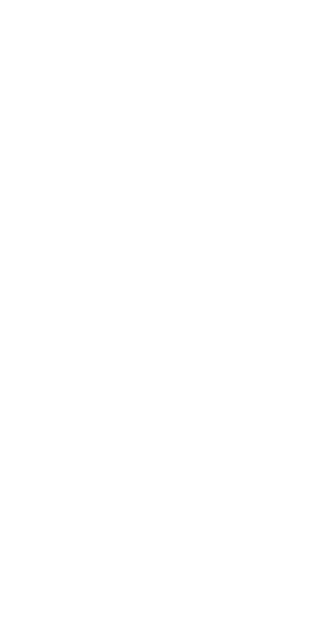 scroll, scrollTop: 0, scrollLeft: 0, axis: both 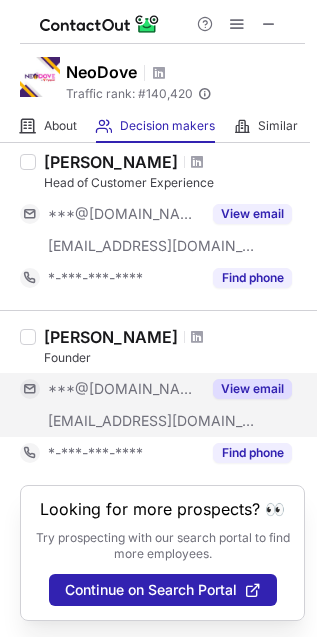 click on "View email" at bounding box center (252, 389) 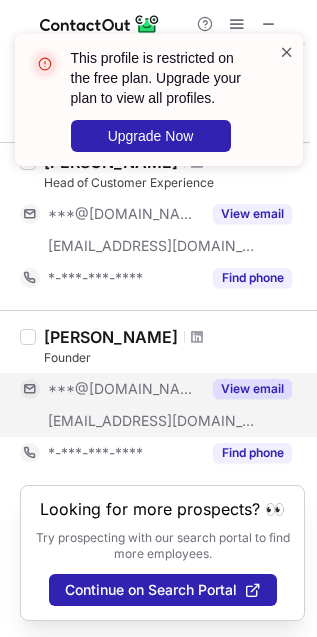 click at bounding box center (287, 52) 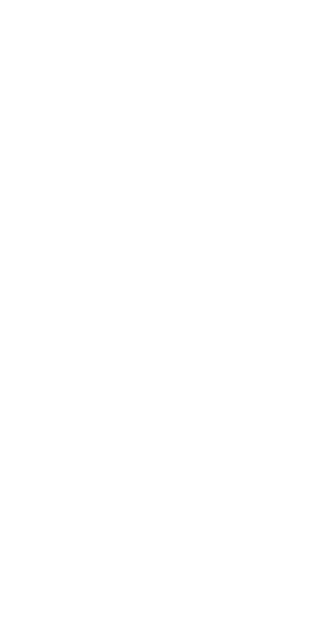 scroll, scrollTop: 0, scrollLeft: 0, axis: both 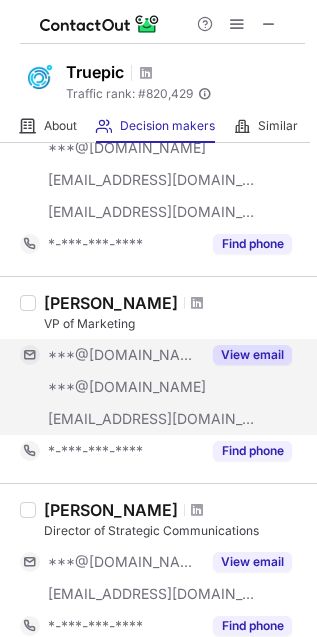 click on "View email" at bounding box center (252, 355) 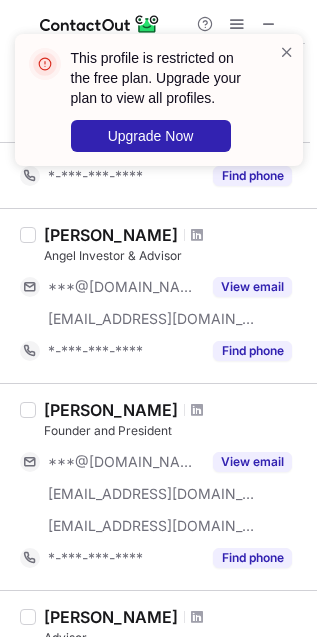 scroll, scrollTop: 1625, scrollLeft: 0, axis: vertical 